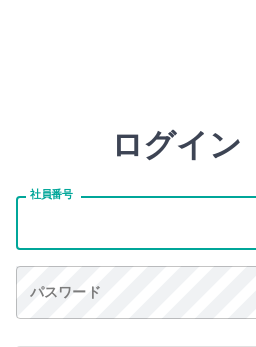 scroll, scrollTop: 151, scrollLeft: 0, axis: vertical 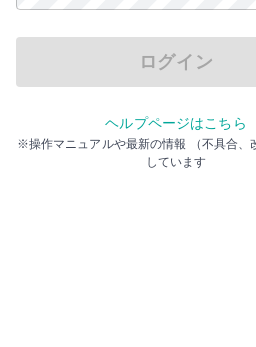 type on "*******" 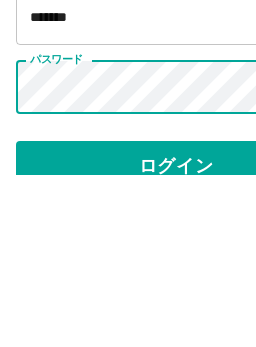 scroll, scrollTop: 132, scrollLeft: 0, axis: vertical 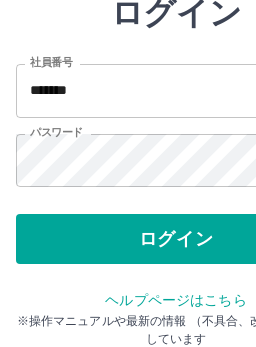 click on "ログイン" at bounding box center (176, 239) 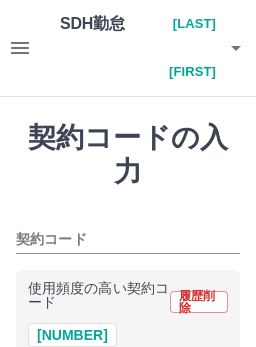 scroll, scrollTop: 94, scrollLeft: 0, axis: vertical 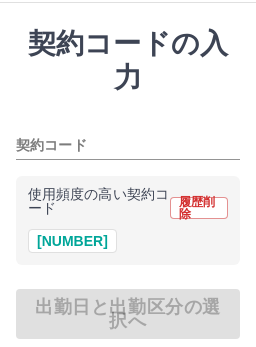 click on "[NUMBER]" at bounding box center [72, 241] 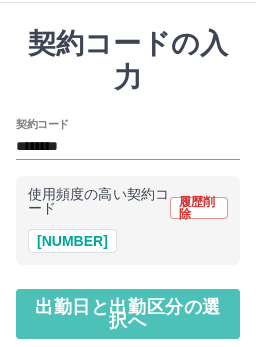 click on "出勤日と出勤区分の選択へ" at bounding box center [128, 314] 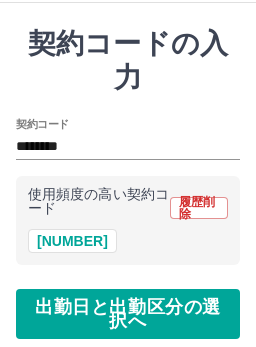scroll, scrollTop: 0, scrollLeft: 0, axis: both 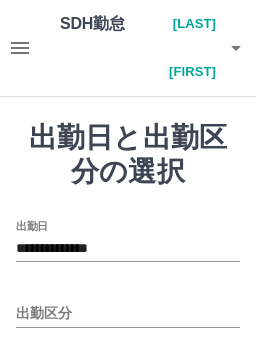 click on "出勤日" at bounding box center (32, 226) 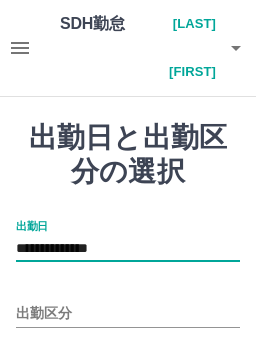 click on "出勤区分" at bounding box center [128, 314] 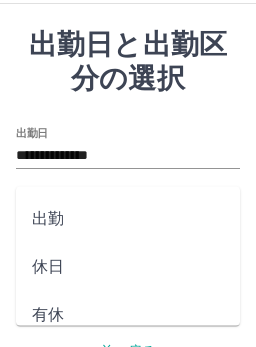click on "出勤区分" at bounding box center (37, 199) 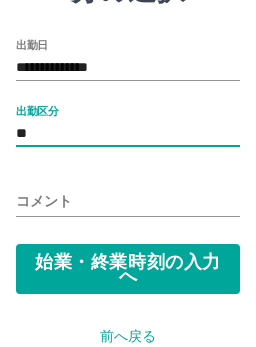 scroll, scrollTop: 181, scrollLeft: 0, axis: vertical 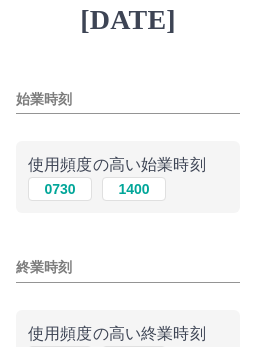 click on "1400" at bounding box center [134, 189] 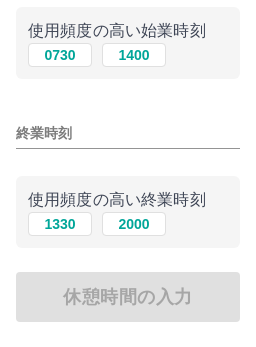 scroll, scrollTop: 277, scrollLeft: 0, axis: vertical 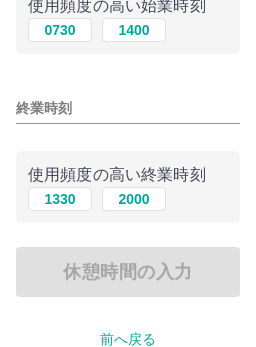 click on "2000" at bounding box center (134, 30) 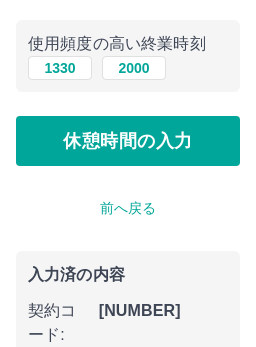 scroll, scrollTop: 417, scrollLeft: 0, axis: vertical 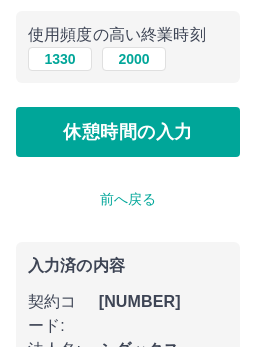 click on "休憩時間の入力" at bounding box center [128, 132] 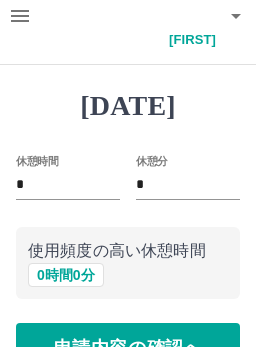 scroll, scrollTop: 32, scrollLeft: 0, axis: vertical 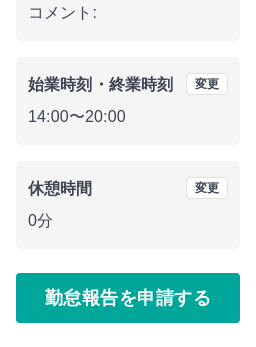 click on "勤怠報告を申請する" at bounding box center (128, 298) 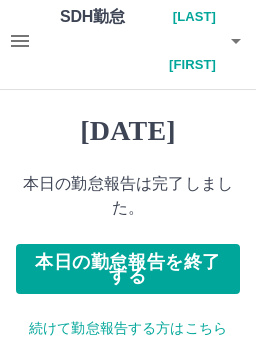 click on "続けて勤怠報告する方はこちら" at bounding box center [128, 328] 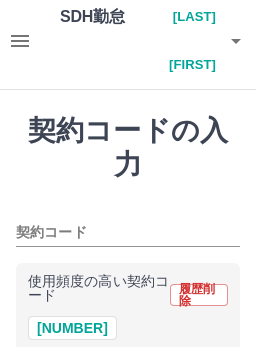scroll, scrollTop: 0, scrollLeft: 0, axis: both 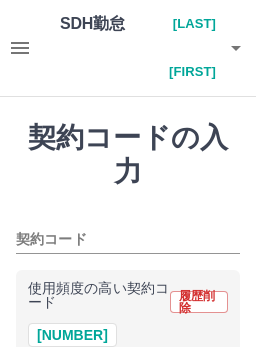 click on "[NUMBER]" at bounding box center [72, 335] 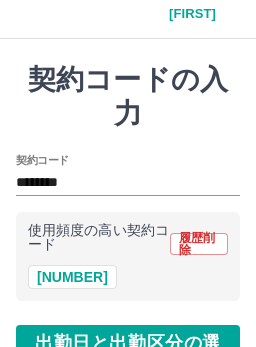 scroll, scrollTop: 58, scrollLeft: 0, axis: vertical 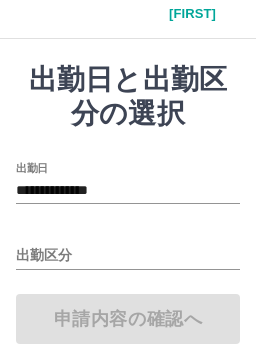 click on "**********" at bounding box center (128, 190) 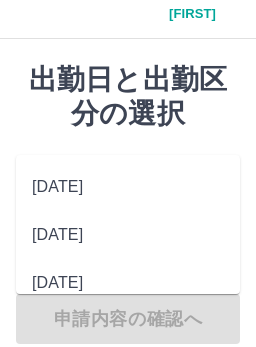 scroll, scrollTop: 59, scrollLeft: 0, axis: vertical 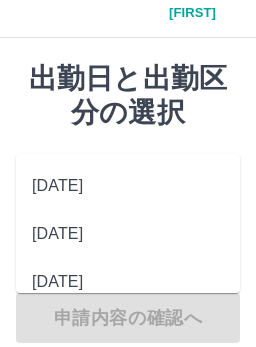 click on "[DATE]" at bounding box center [128, 186] 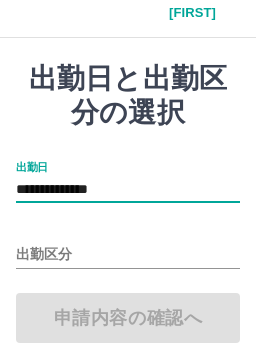 click on "出勤区分" at bounding box center (128, 255) 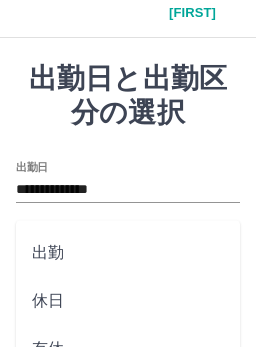 scroll, scrollTop: 93, scrollLeft: 0, axis: vertical 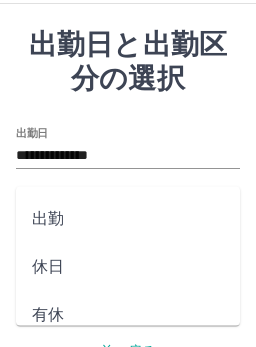 click on "出勤" at bounding box center (128, 219) 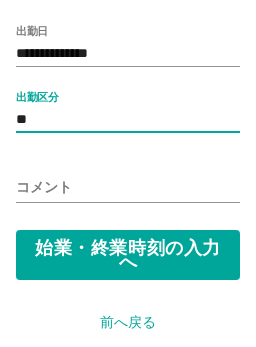 scroll, scrollTop: 195, scrollLeft: 0, axis: vertical 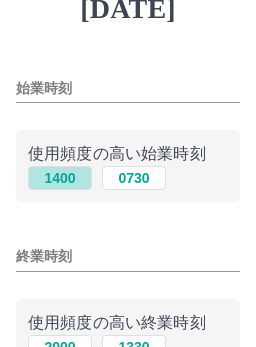 click on "1400" at bounding box center [60, 178] 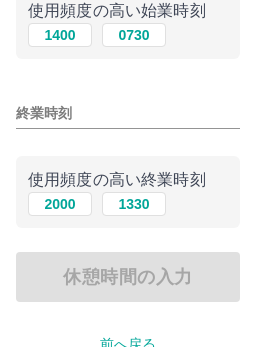 scroll, scrollTop: 295, scrollLeft: 0, axis: vertical 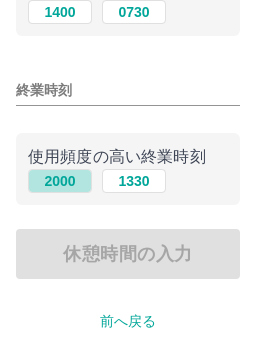 click on "2000" at bounding box center [60, 12] 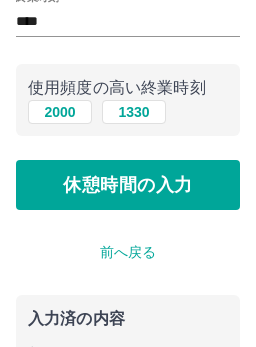 scroll, scrollTop: 364, scrollLeft: 0, axis: vertical 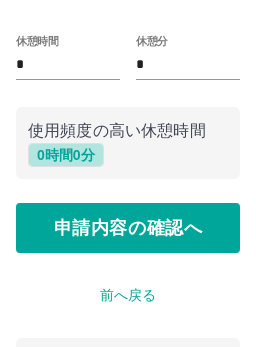 click on "0 時間 0 分" at bounding box center (66, 155) 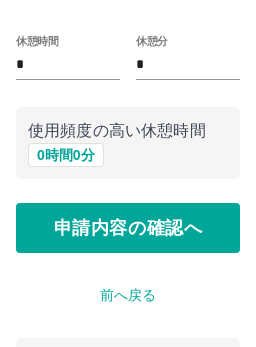 click on "申請内容の確認へ" at bounding box center (128, 228) 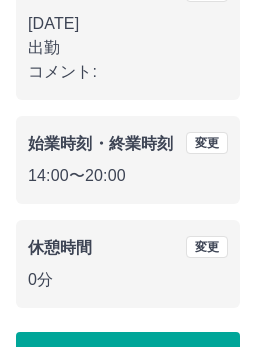 scroll, scrollTop: 462, scrollLeft: 0, axis: vertical 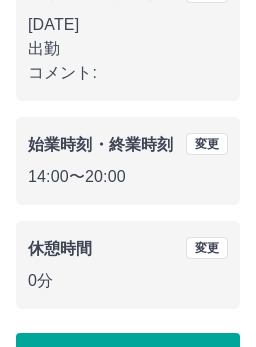 click on "勤怠報告を申請する" at bounding box center (128, 358) 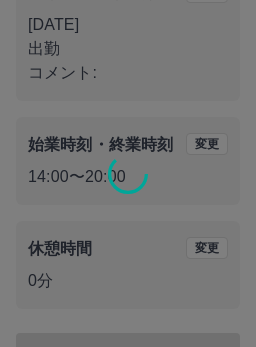scroll, scrollTop: 0, scrollLeft: 0, axis: both 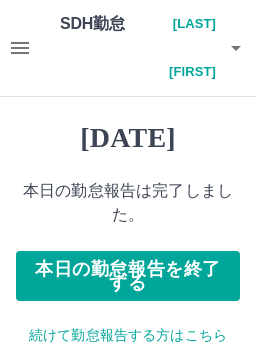 click on "本日の勤怠報告を終了する" at bounding box center [128, 276] 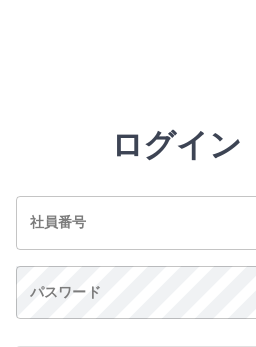 scroll, scrollTop: 0, scrollLeft: 0, axis: both 